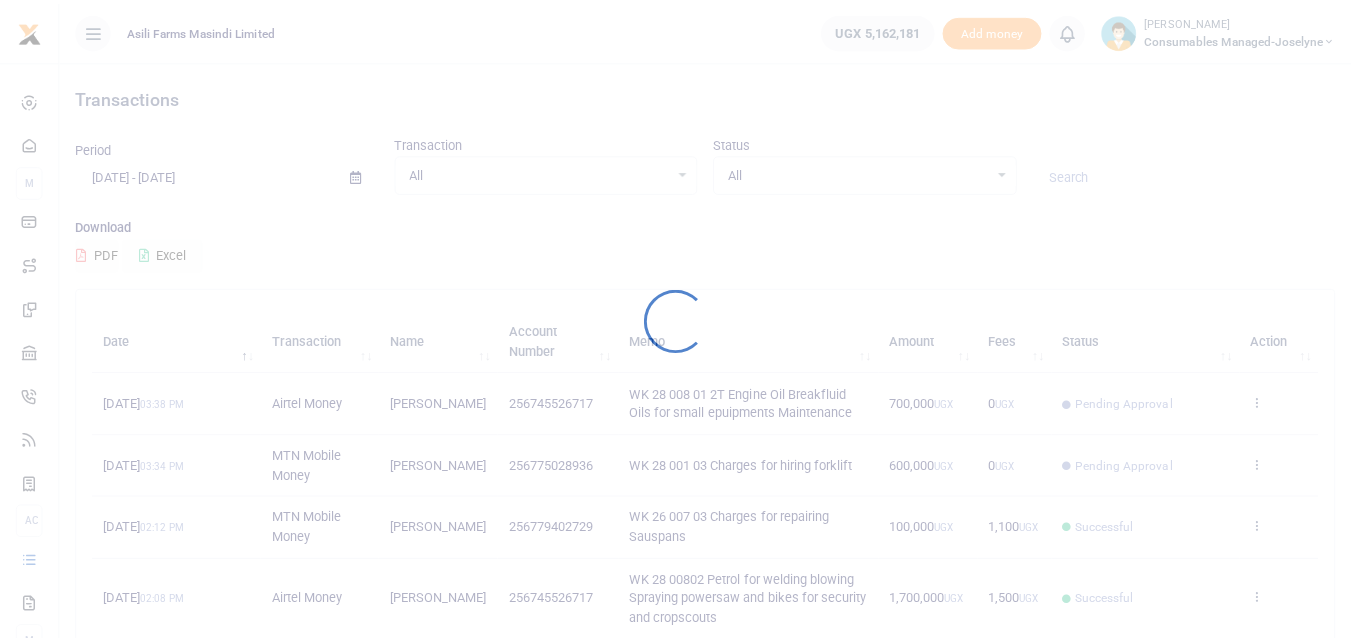 scroll, scrollTop: 0, scrollLeft: 0, axis: both 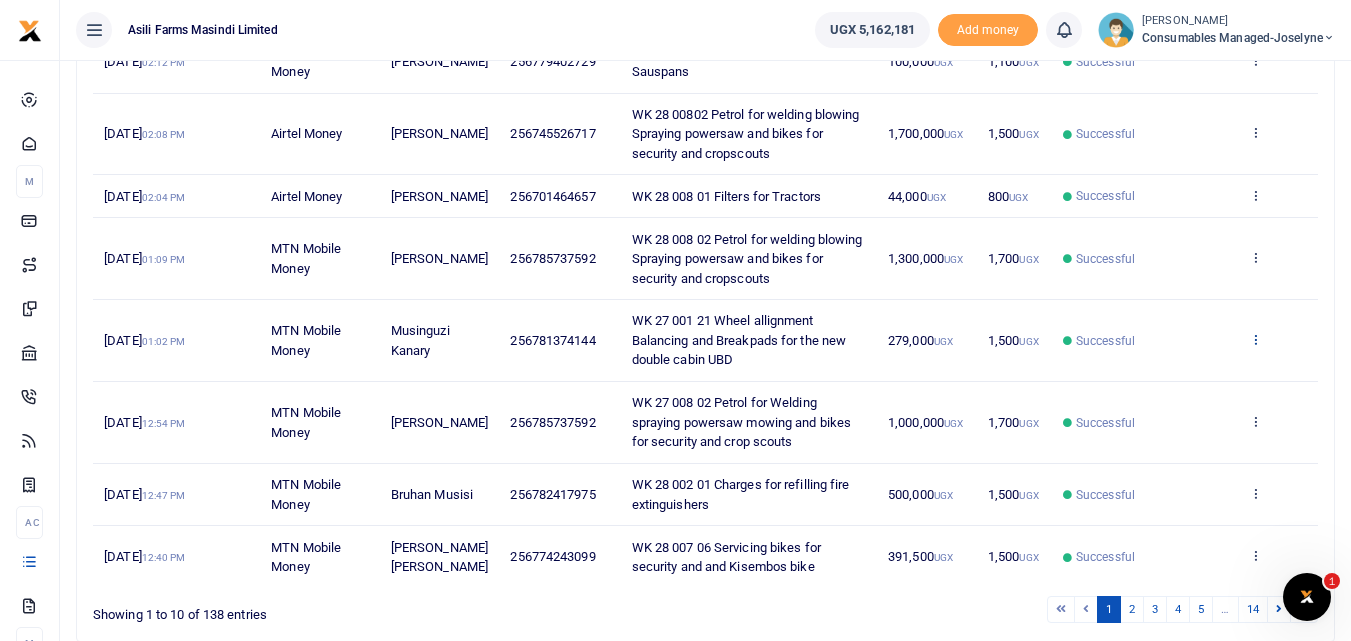 click at bounding box center (1255, 339) 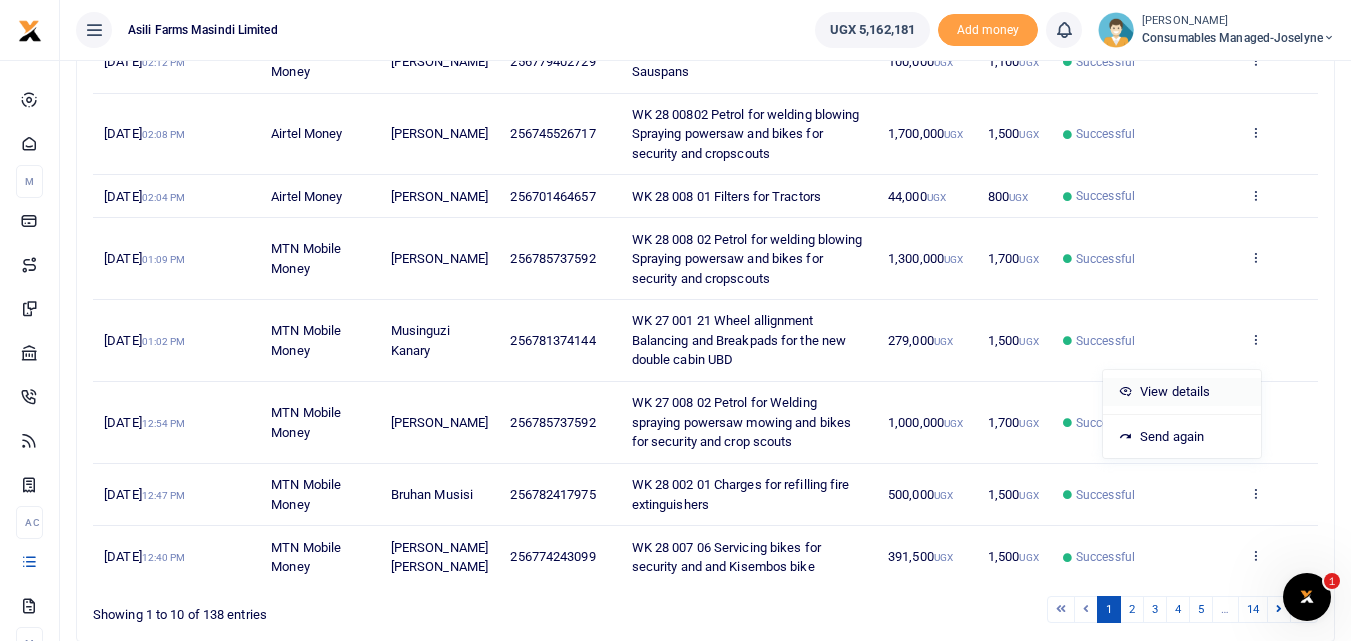 click on "View details" at bounding box center (1182, 392) 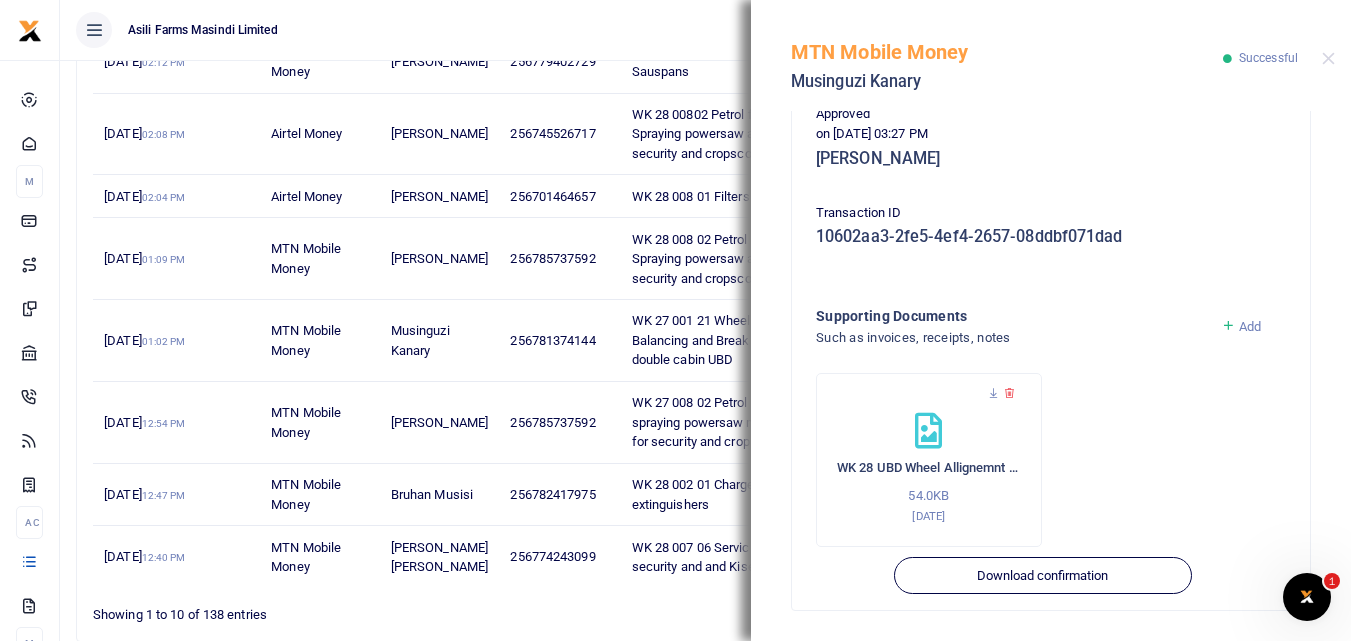 scroll, scrollTop: 527, scrollLeft: 0, axis: vertical 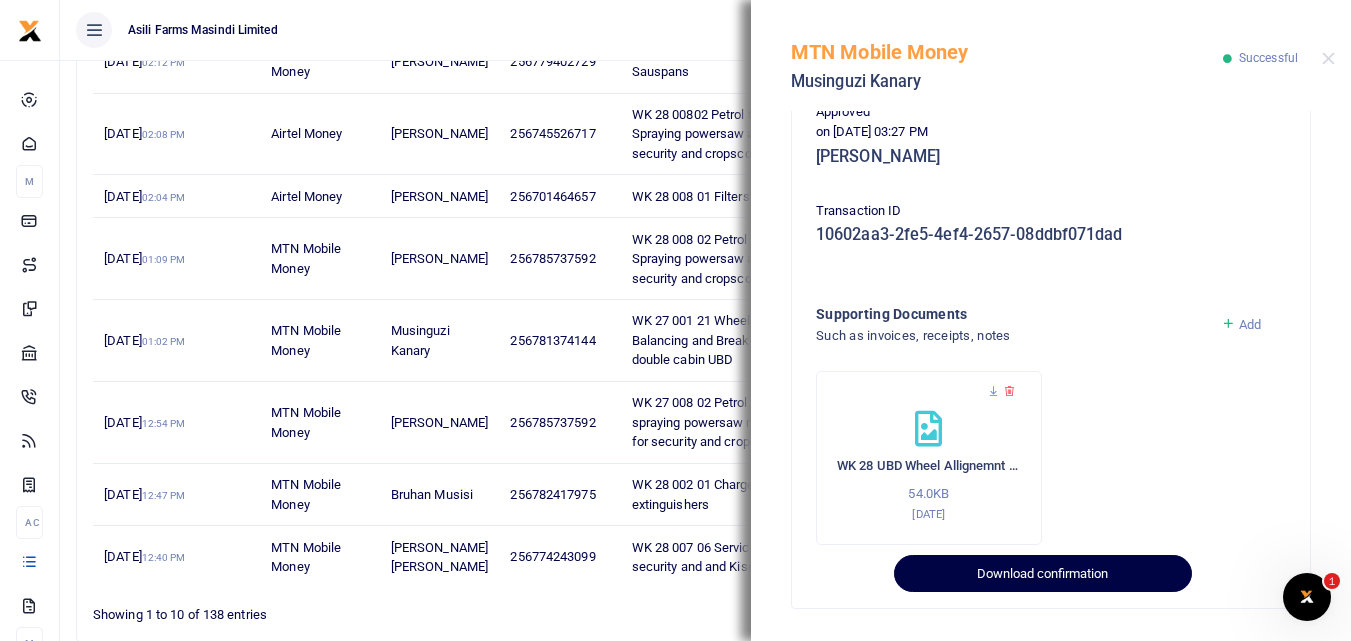 click on "Download confirmation" at bounding box center [1042, 574] 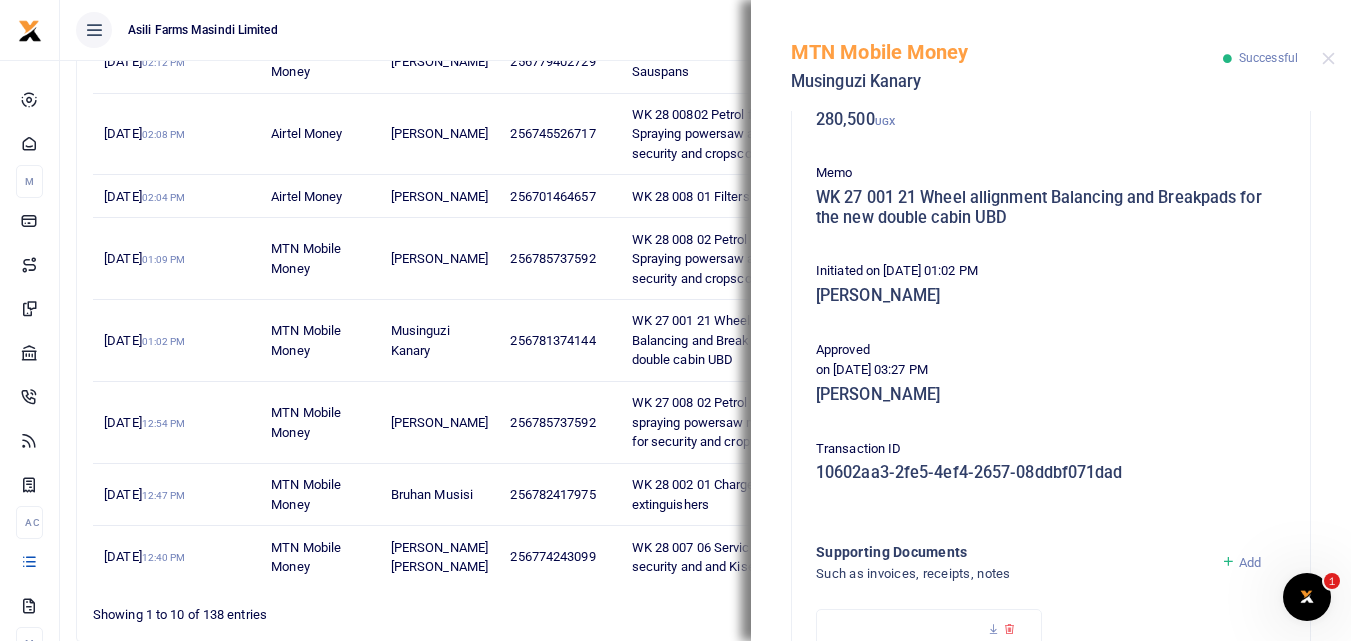 scroll, scrollTop: 285, scrollLeft: 0, axis: vertical 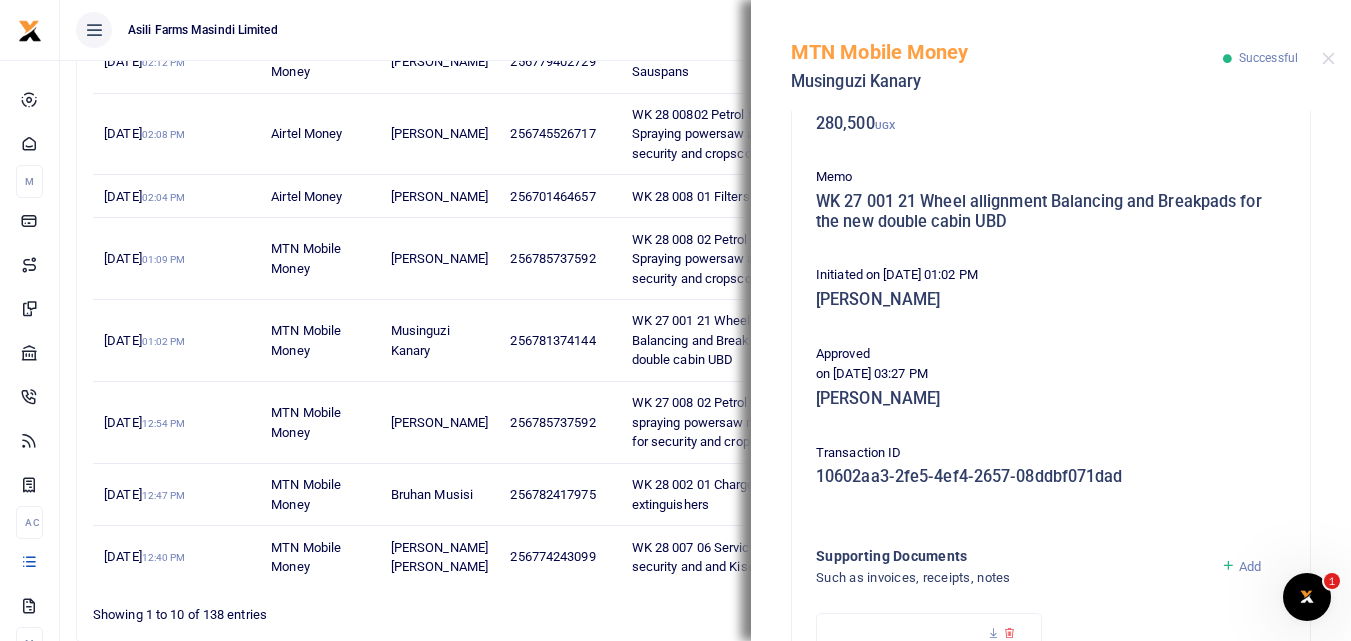 click on "MTN Mobile Money
Musinguzi Kanary
Successful" at bounding box center (1051, 55) 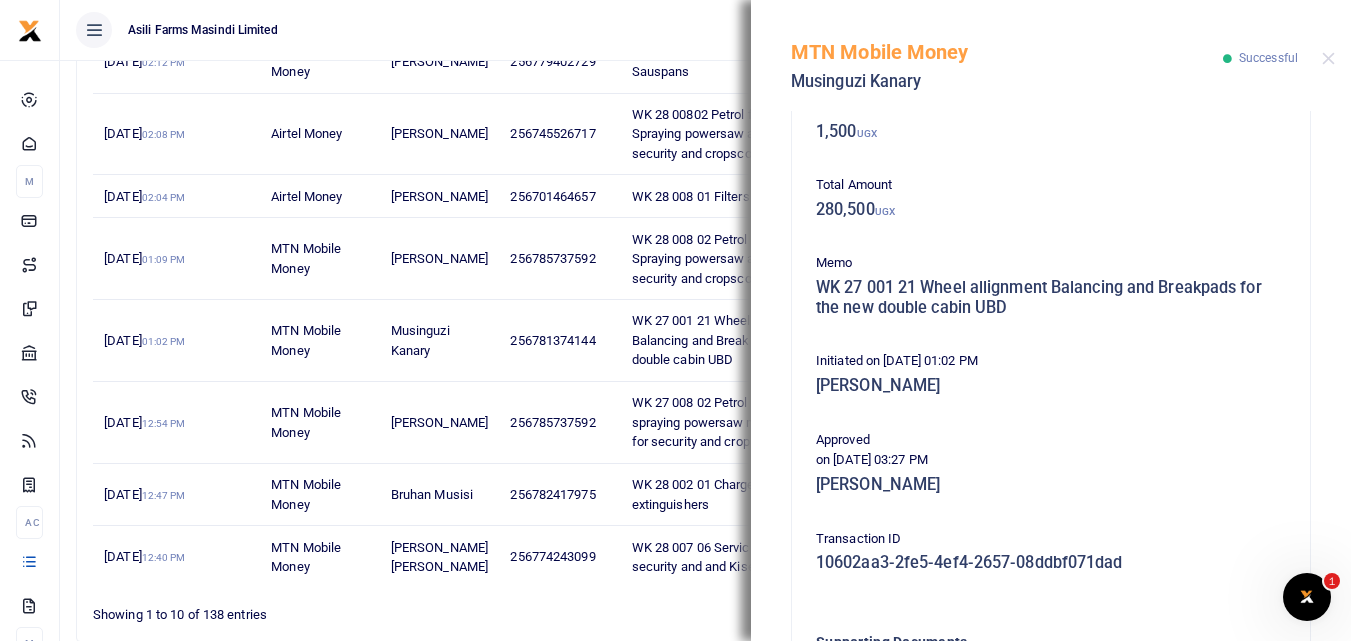 scroll, scrollTop: 0, scrollLeft: 0, axis: both 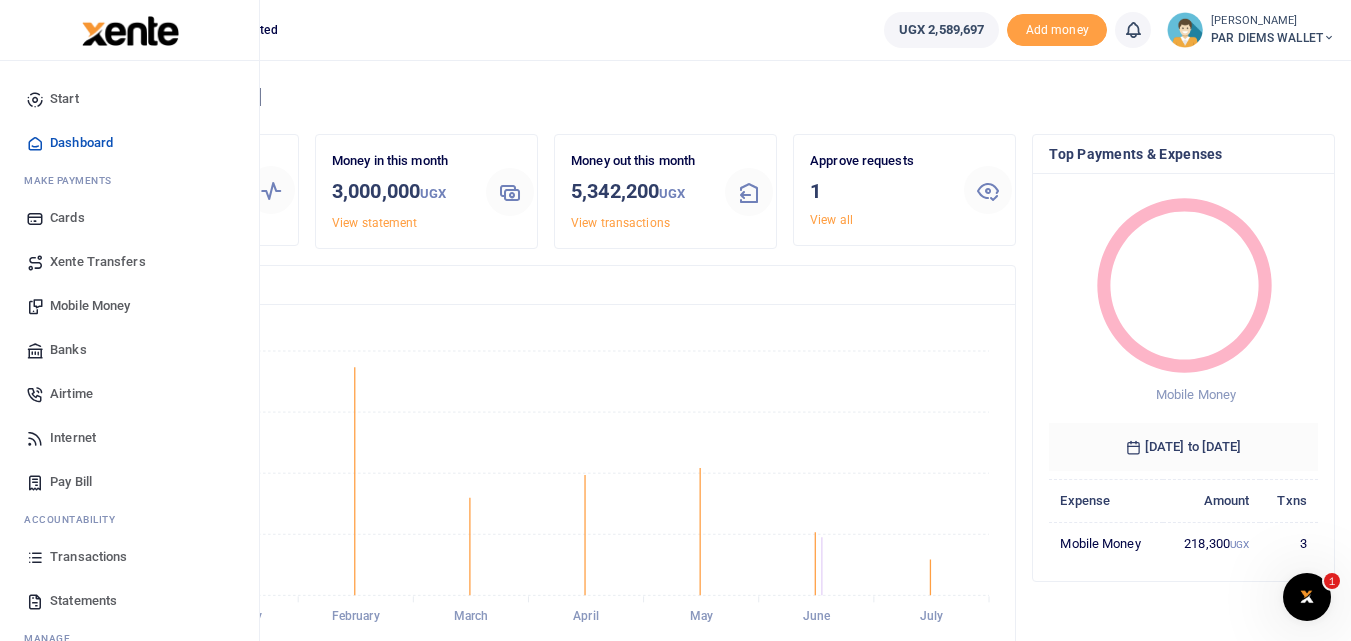 click on "Mobile Money" at bounding box center [90, 306] 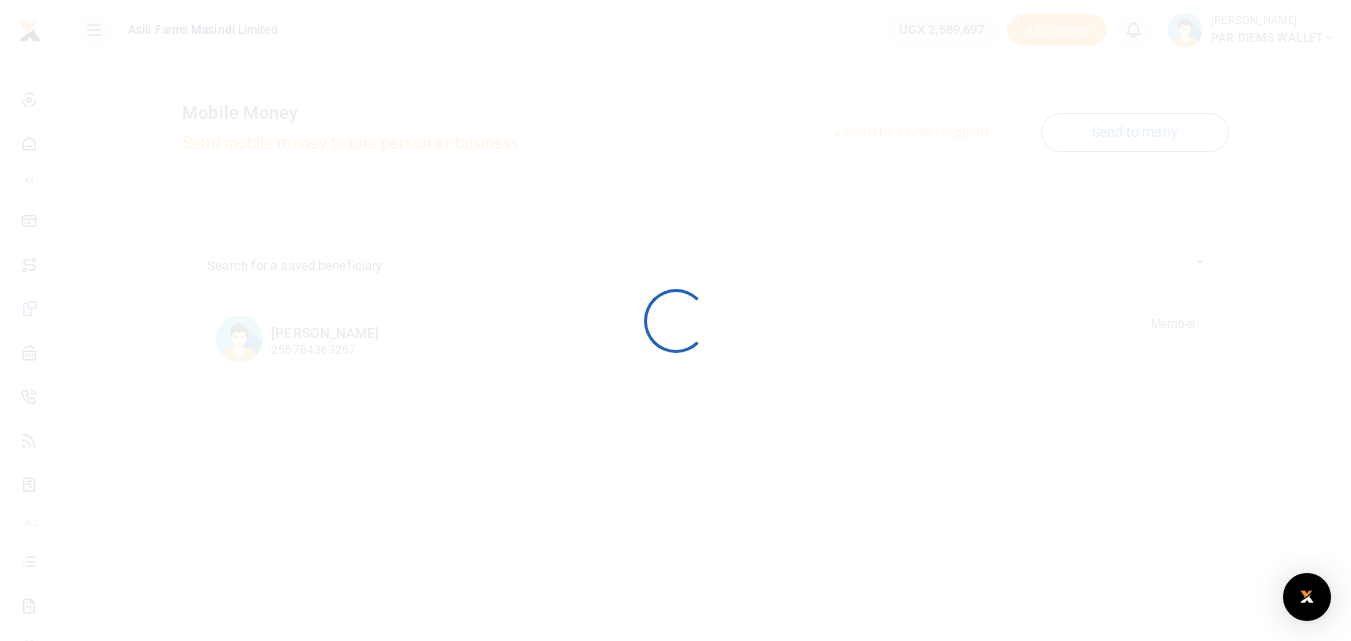 scroll, scrollTop: 0, scrollLeft: 0, axis: both 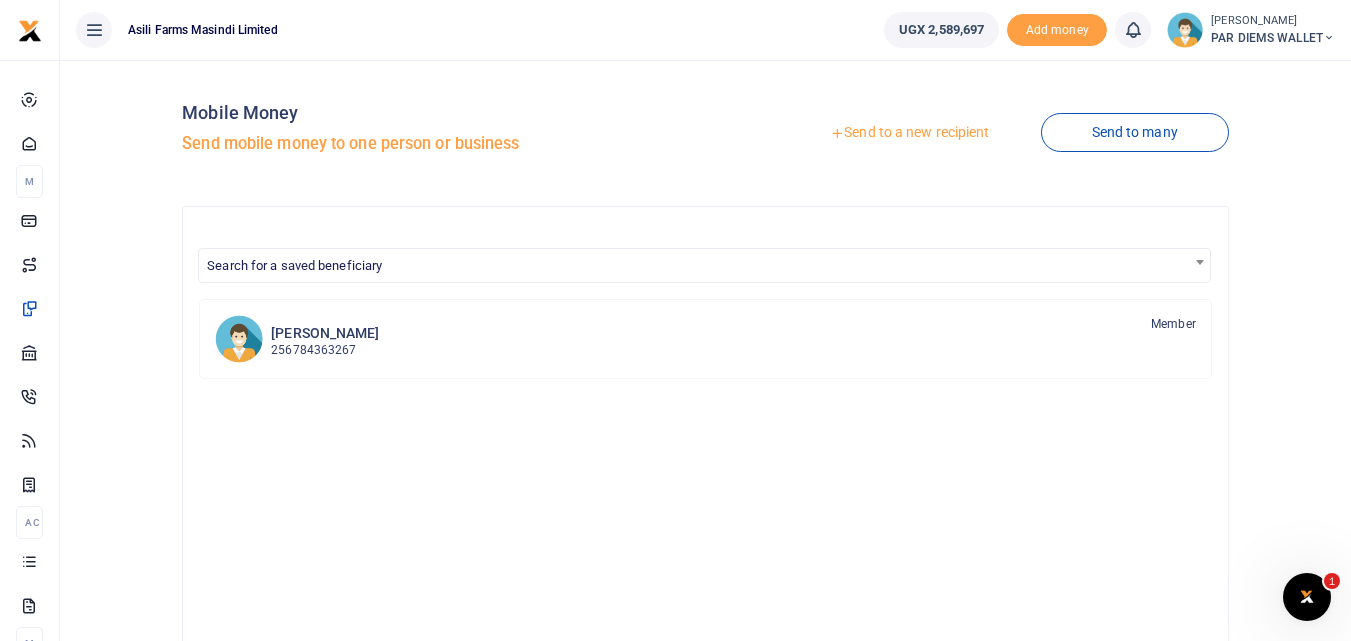 click on "Send to a new recipient" at bounding box center [909, 133] 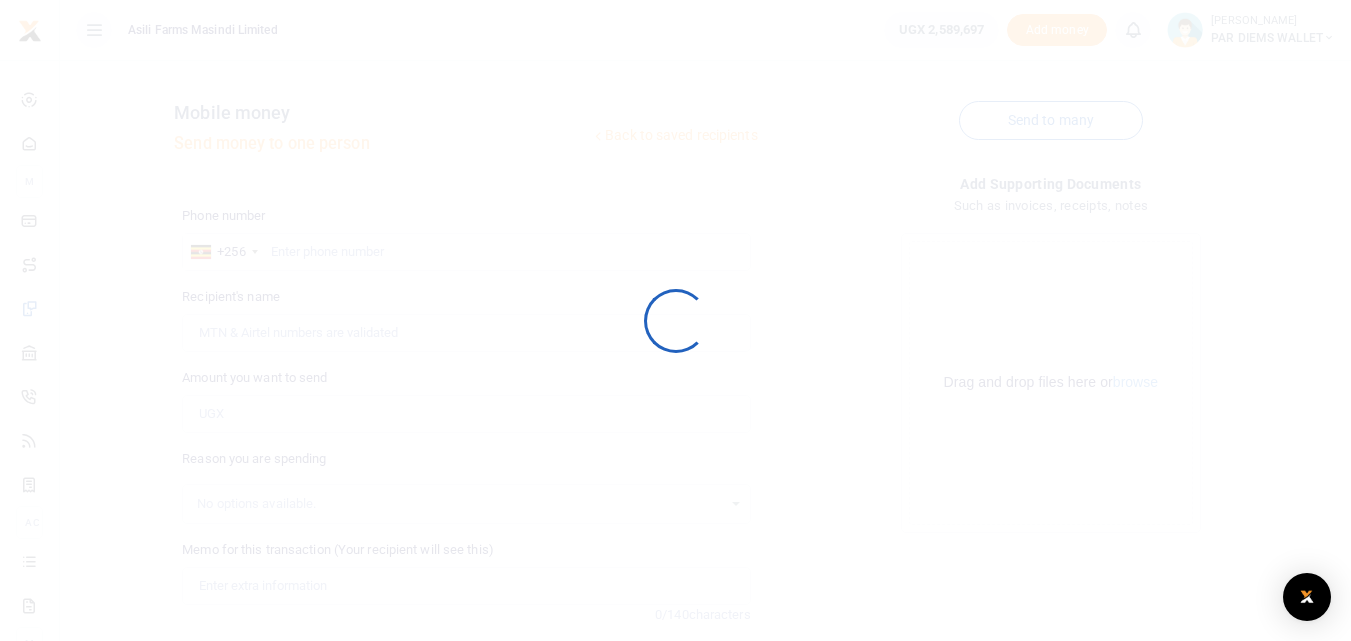 scroll, scrollTop: 0, scrollLeft: 0, axis: both 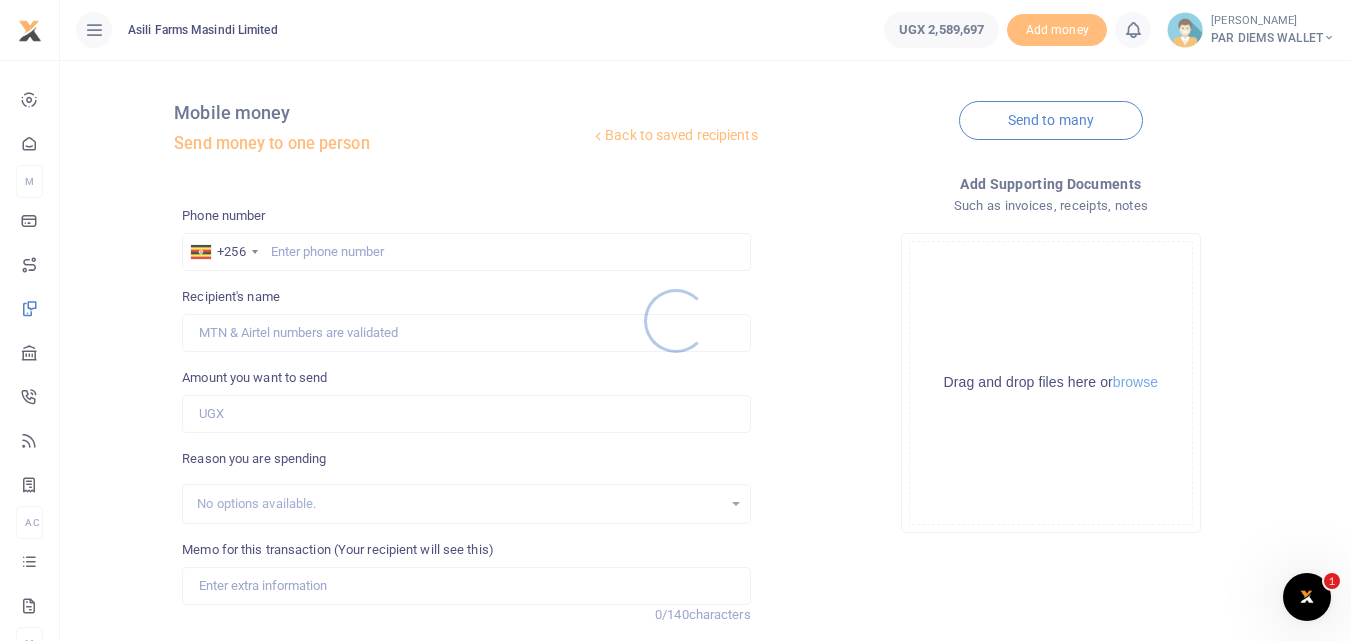 click at bounding box center (675, 320) 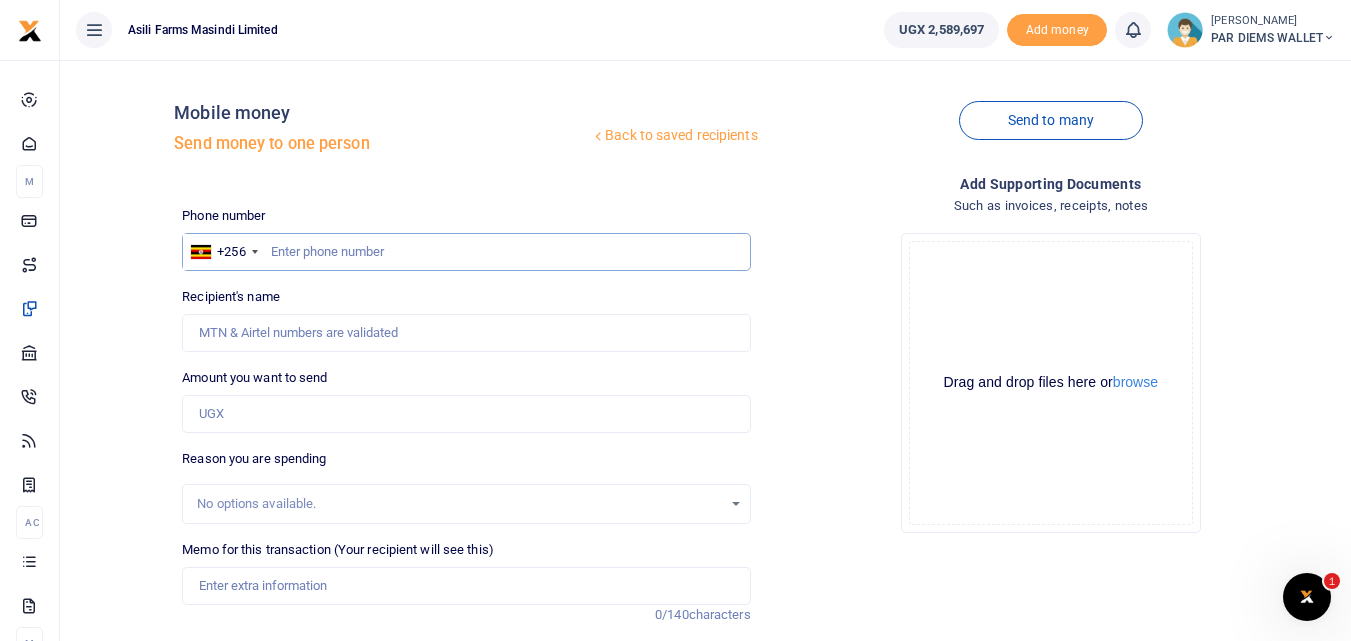 click at bounding box center [466, 252] 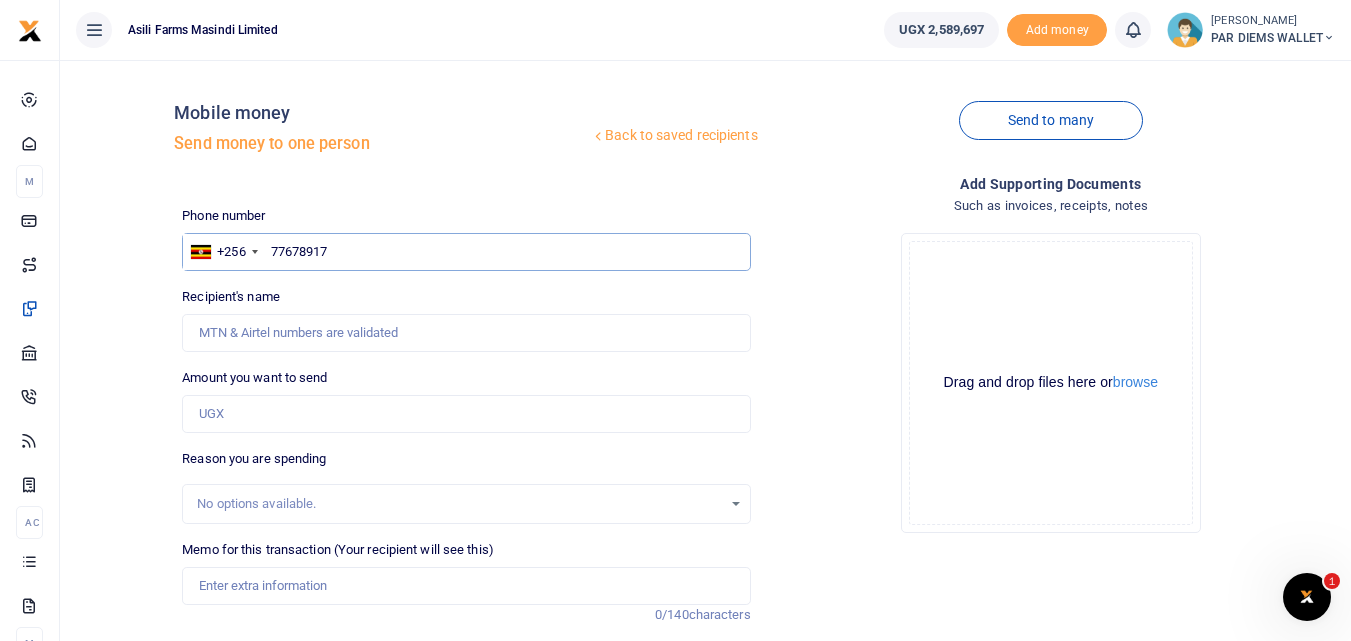 type on "776789178" 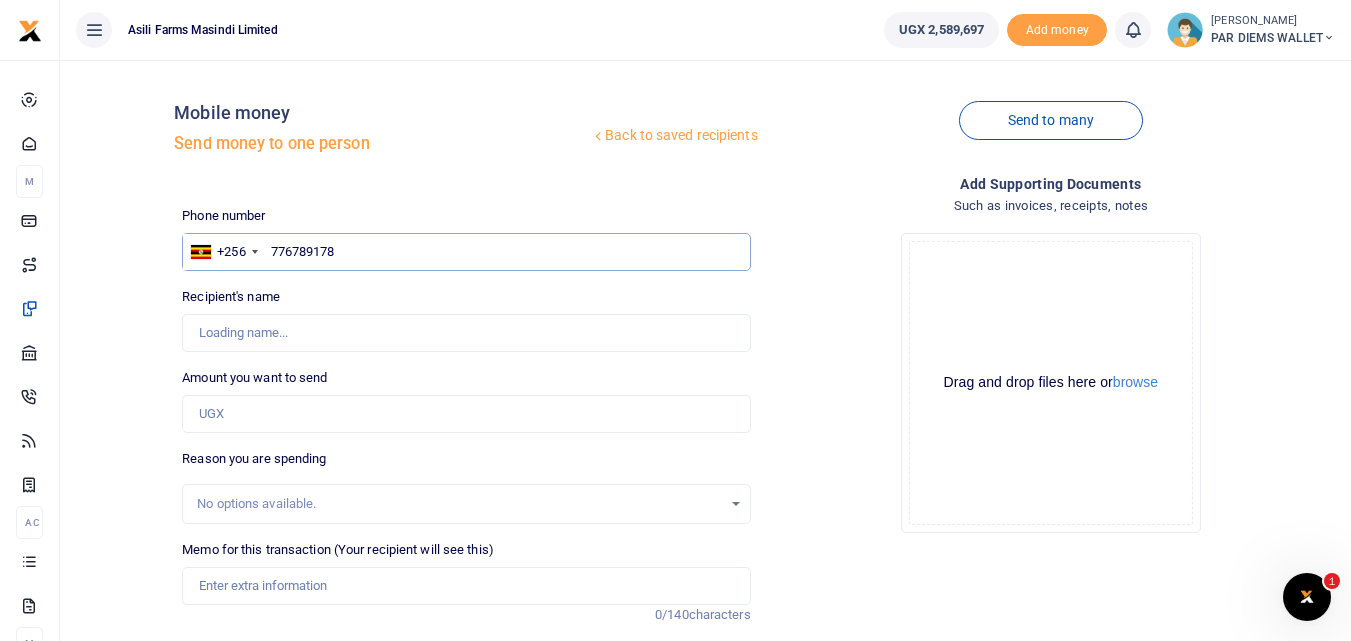 type on "Braxon Baguma" 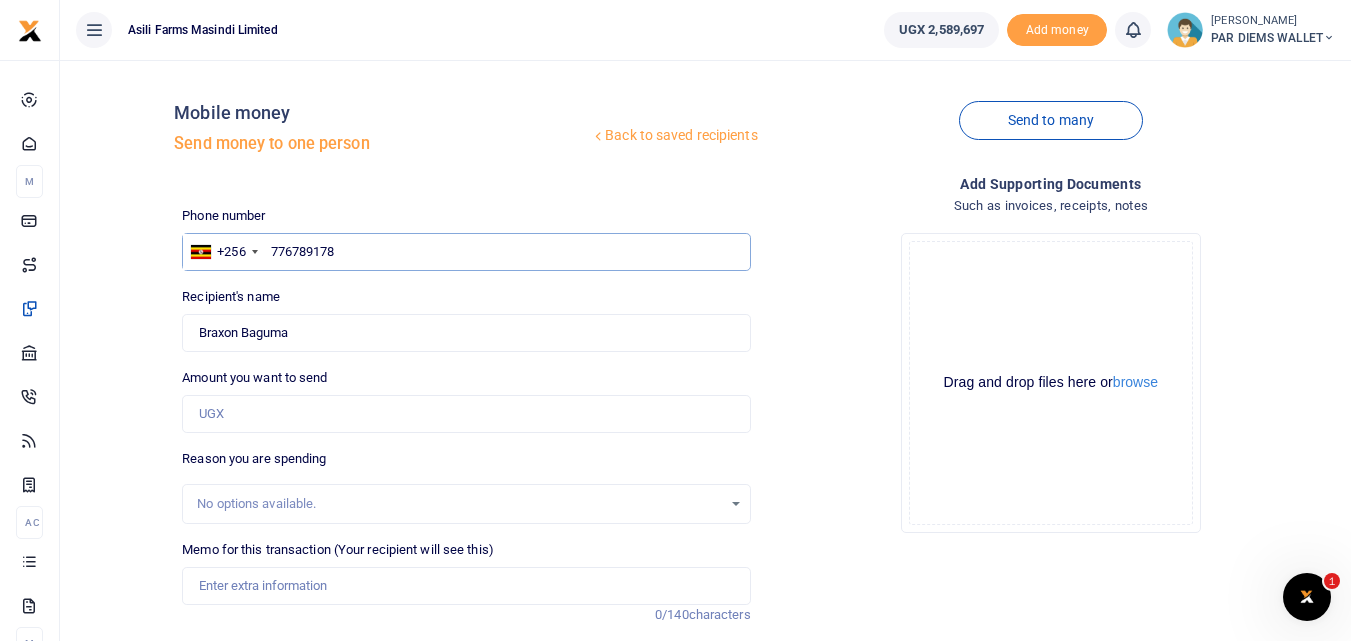 type on "776789178" 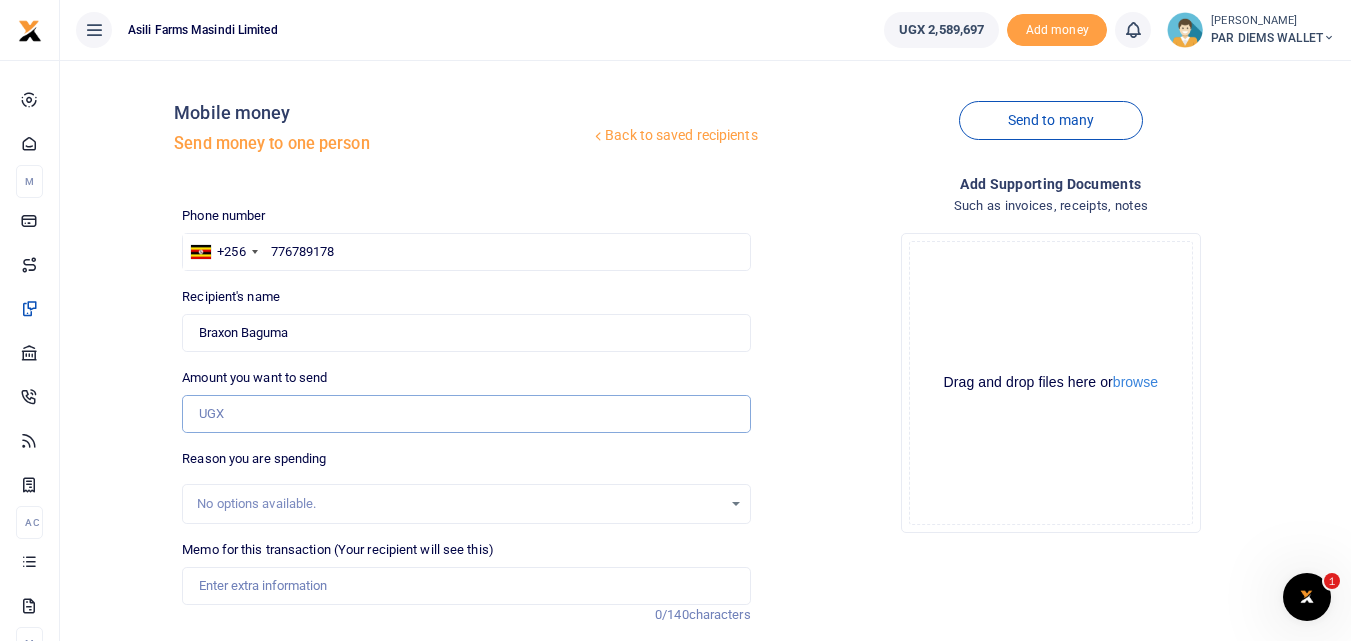 click on "Amount you want to send" at bounding box center (466, 414) 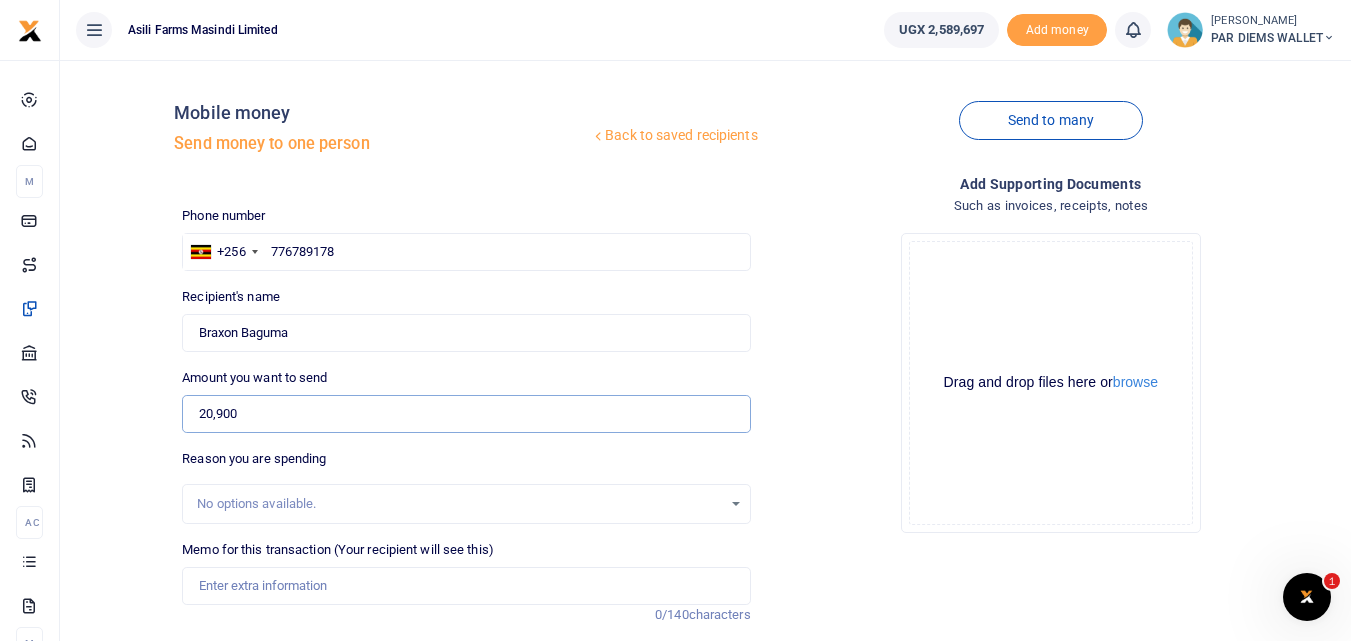 scroll, scrollTop: 225, scrollLeft: 0, axis: vertical 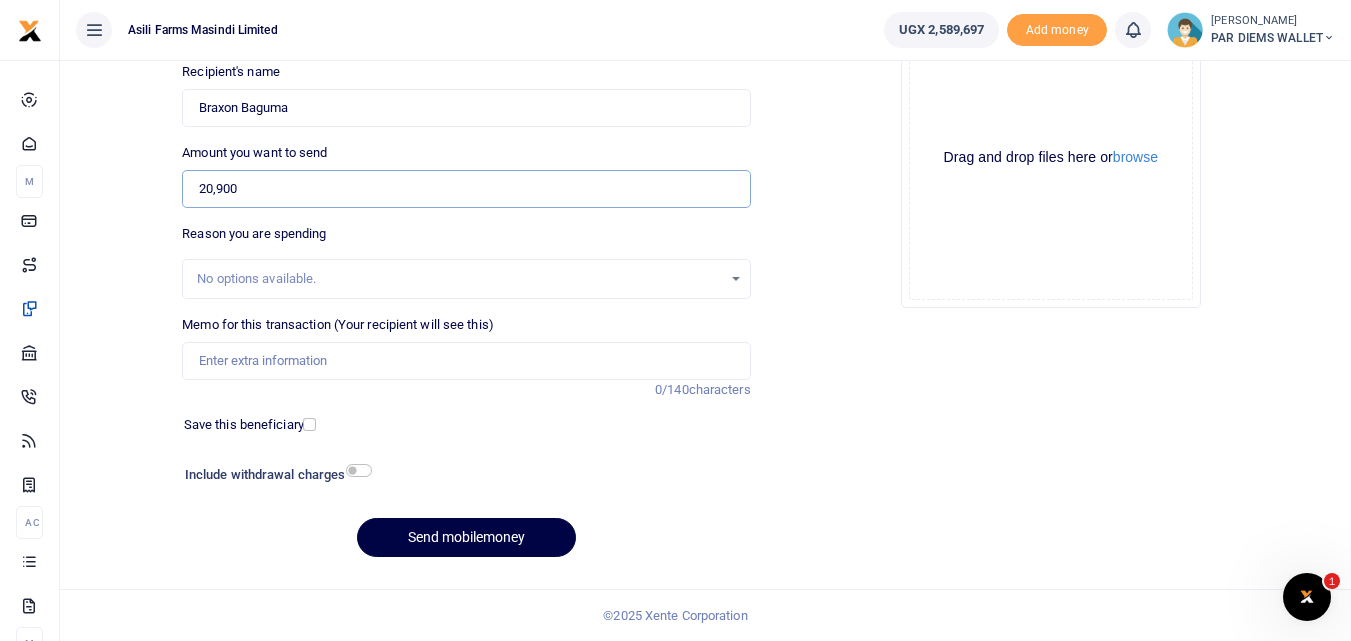 type on "20,900" 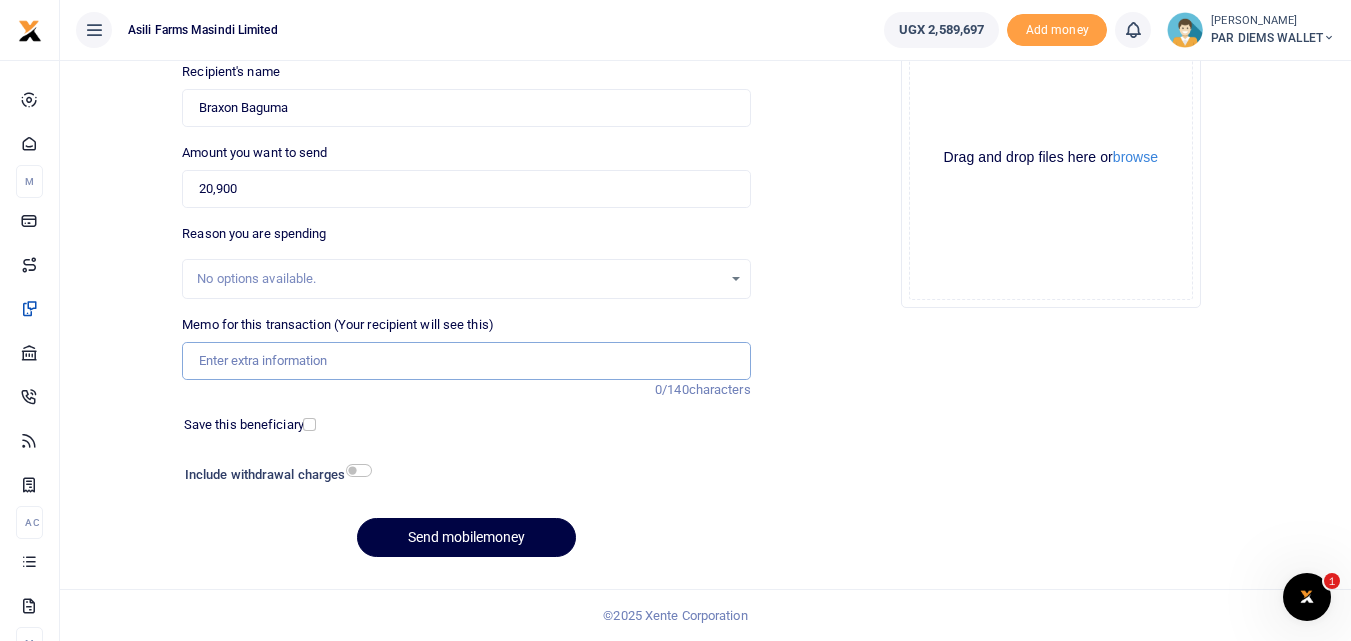 click on "Memo for this transaction (Your recipient will see this)" at bounding box center (466, 361) 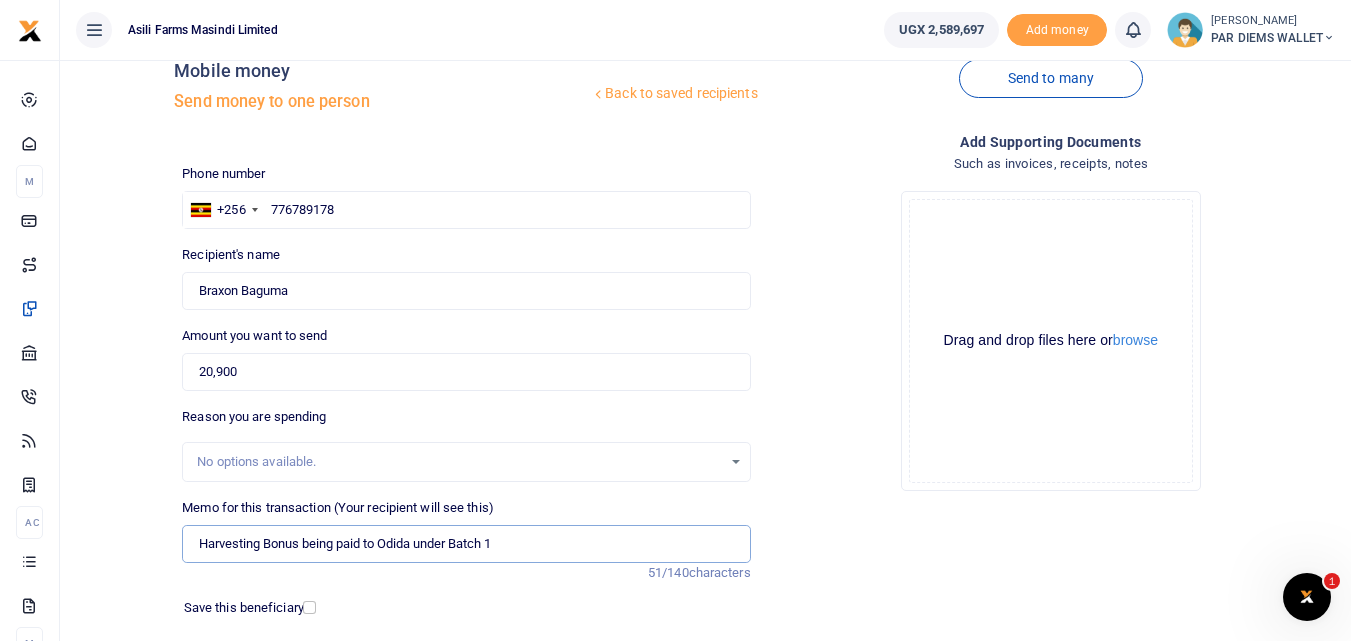 scroll, scrollTop: 40, scrollLeft: 0, axis: vertical 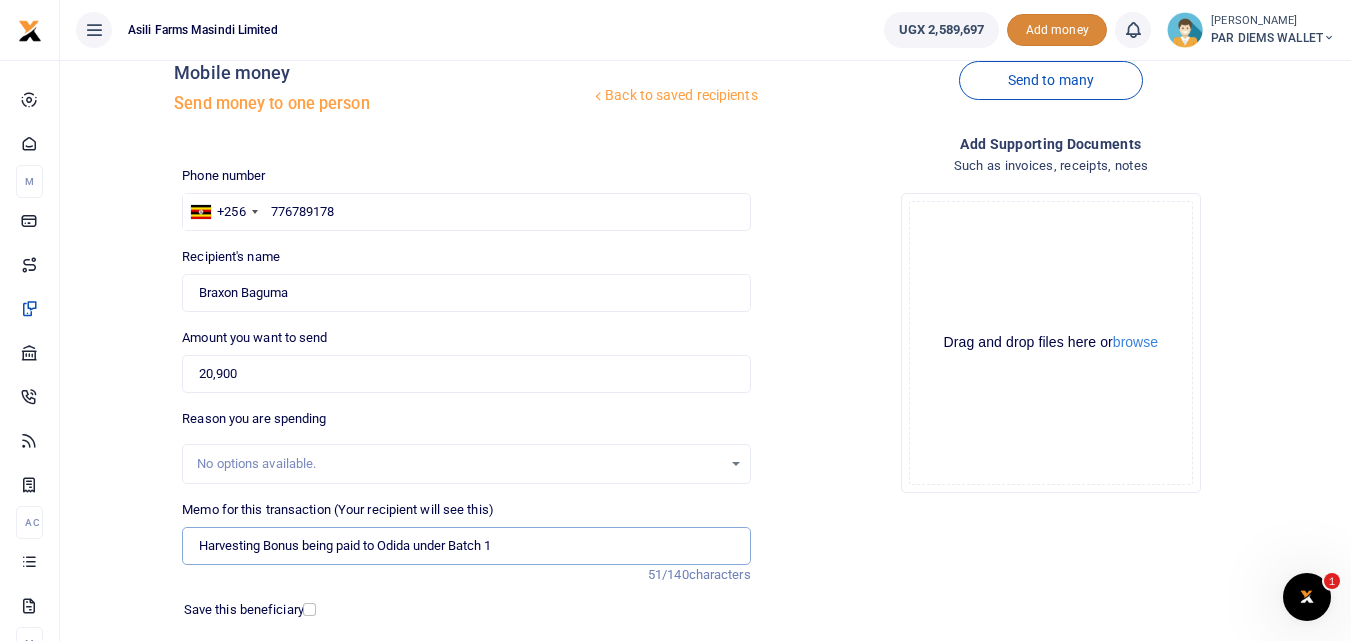 type on "Harvesting Bonus being paid to Odida under Batch 1" 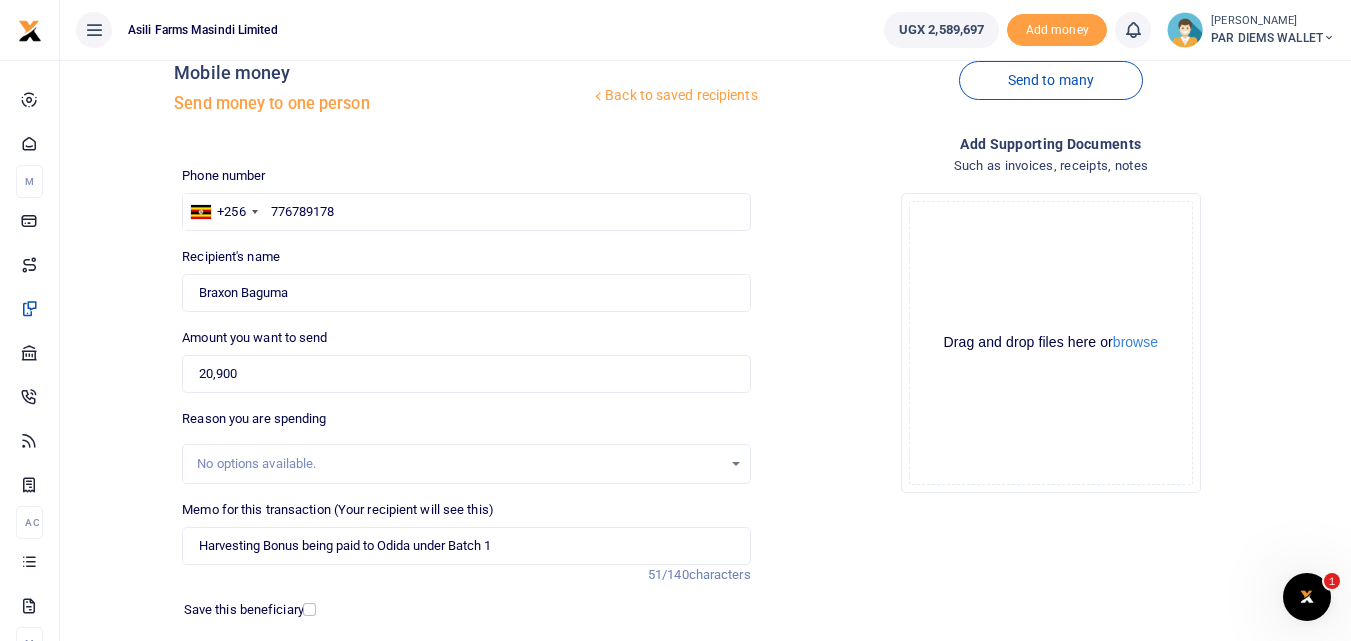 click on "Drag and drop files here or  browse Powered by  Uppy" 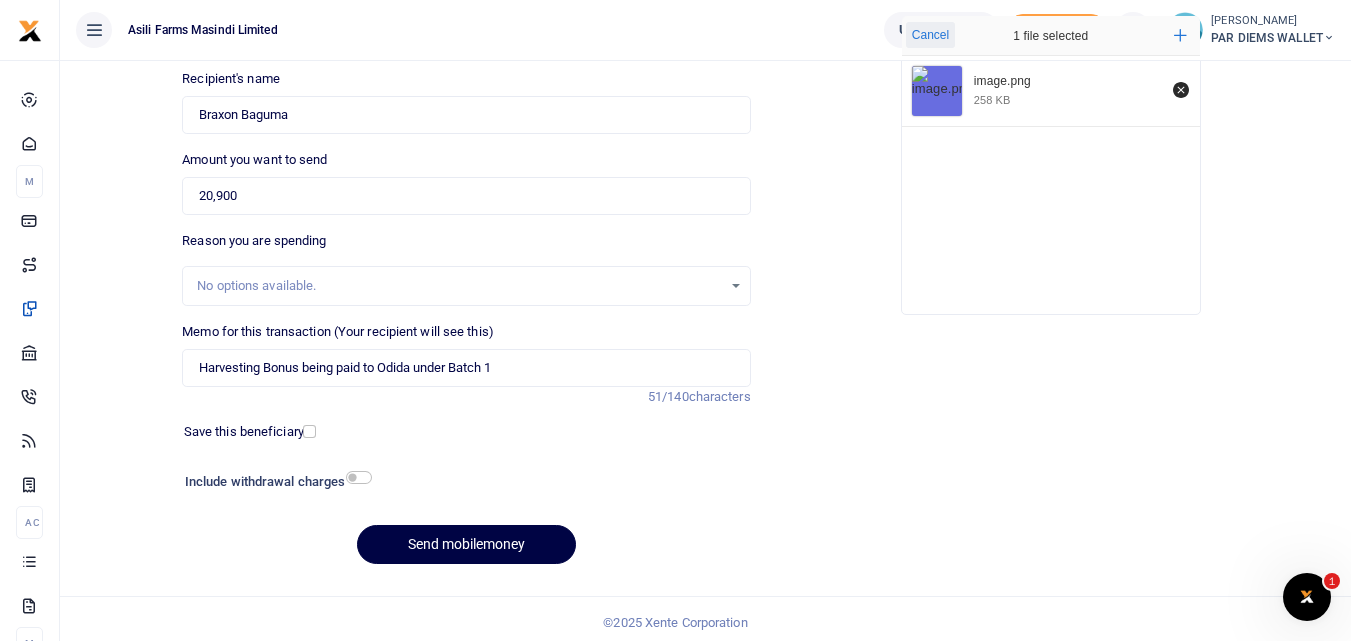 scroll, scrollTop: 225, scrollLeft: 0, axis: vertical 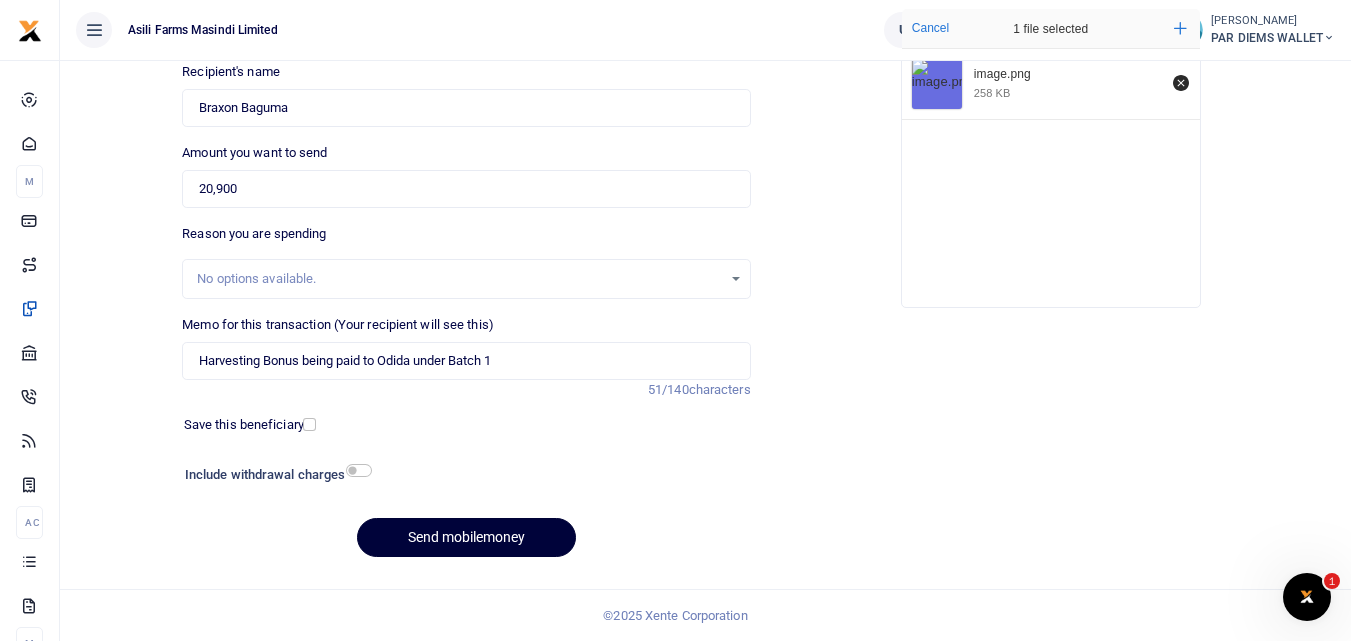click on "Send mobilemoney" at bounding box center (466, 537) 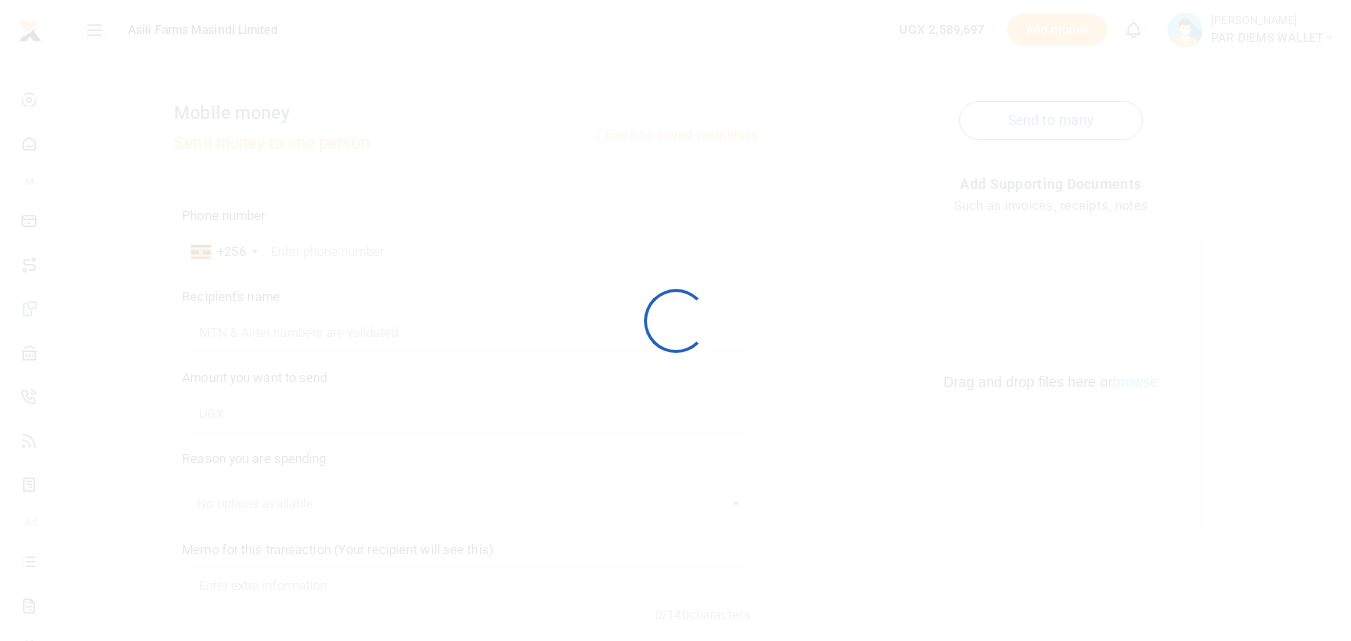 scroll, scrollTop: 225, scrollLeft: 0, axis: vertical 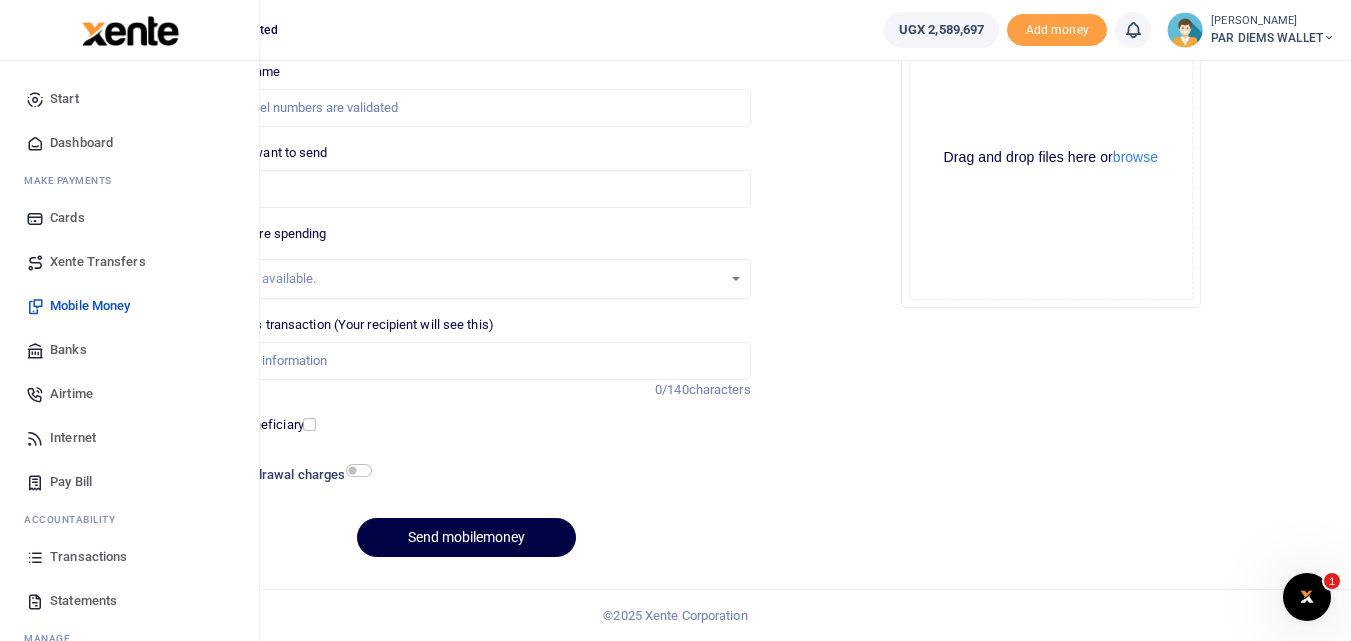 click at bounding box center (35, 557) 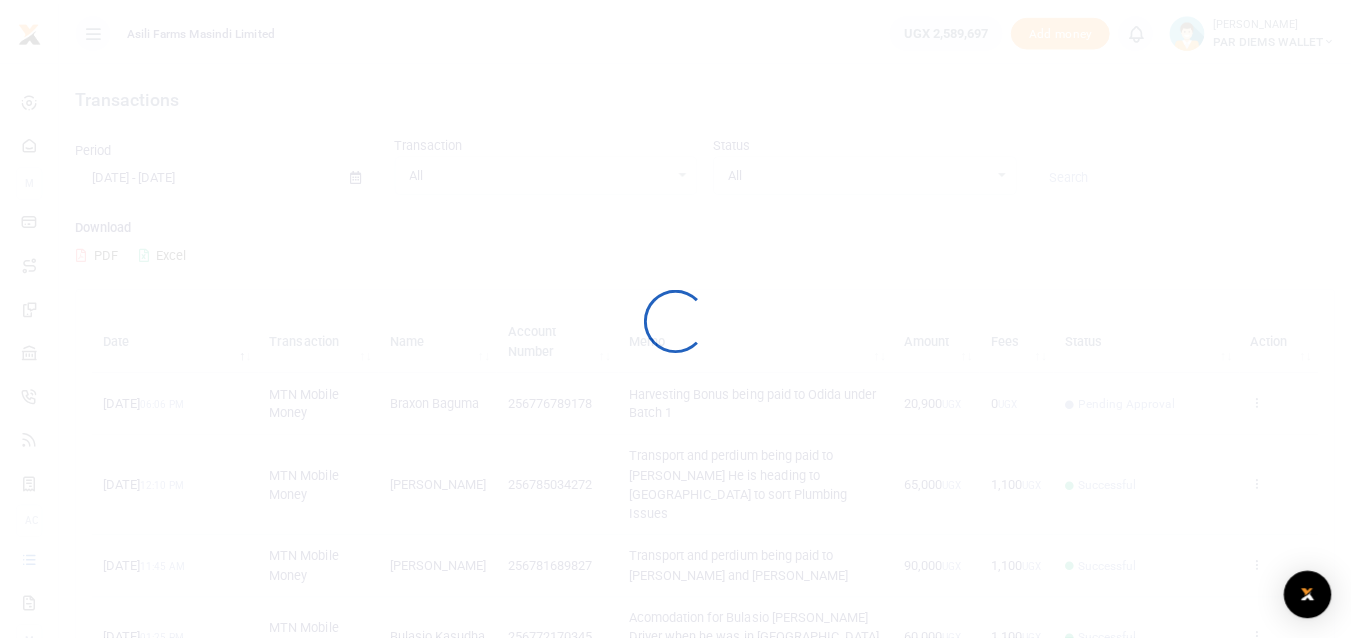 scroll, scrollTop: 0, scrollLeft: 0, axis: both 